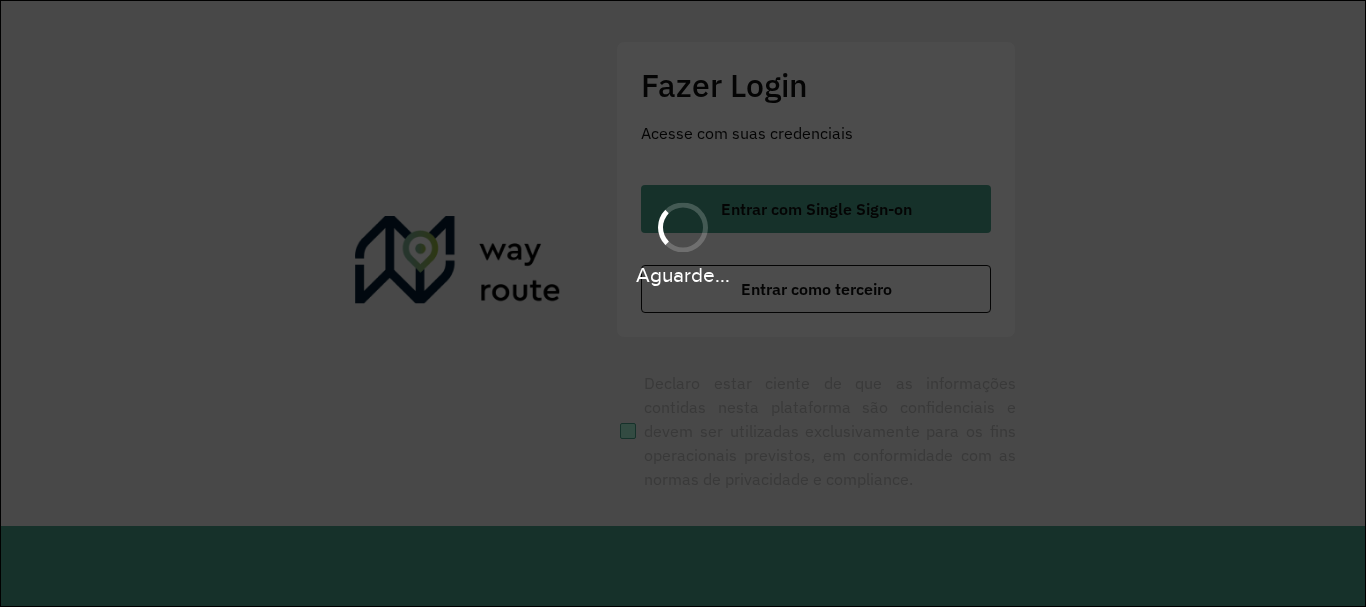 scroll, scrollTop: 0, scrollLeft: 0, axis: both 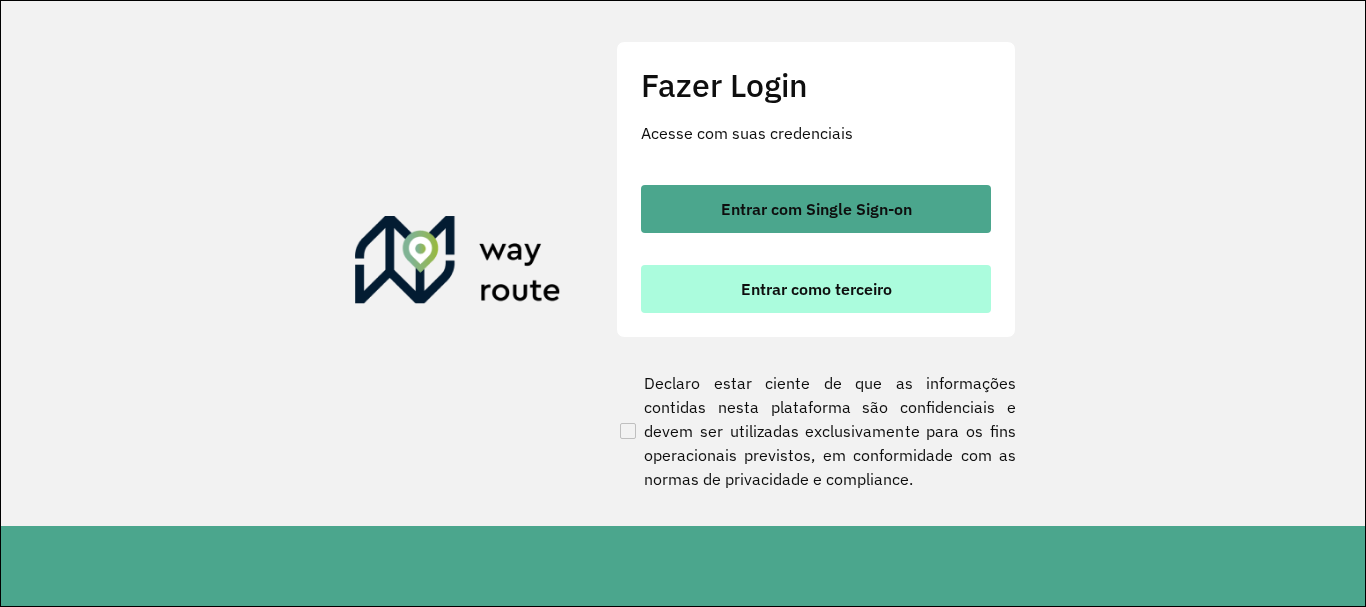 click on "Entrar como terceiro" at bounding box center (816, 289) 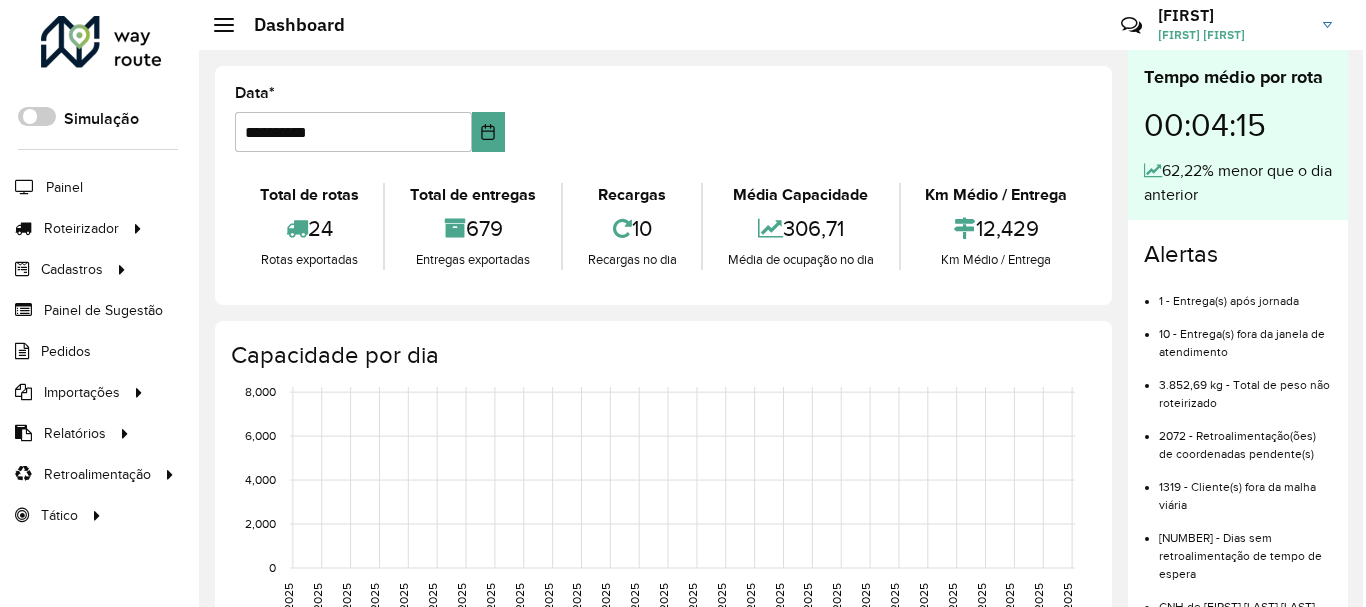 scroll, scrollTop: 0, scrollLeft: 0, axis: both 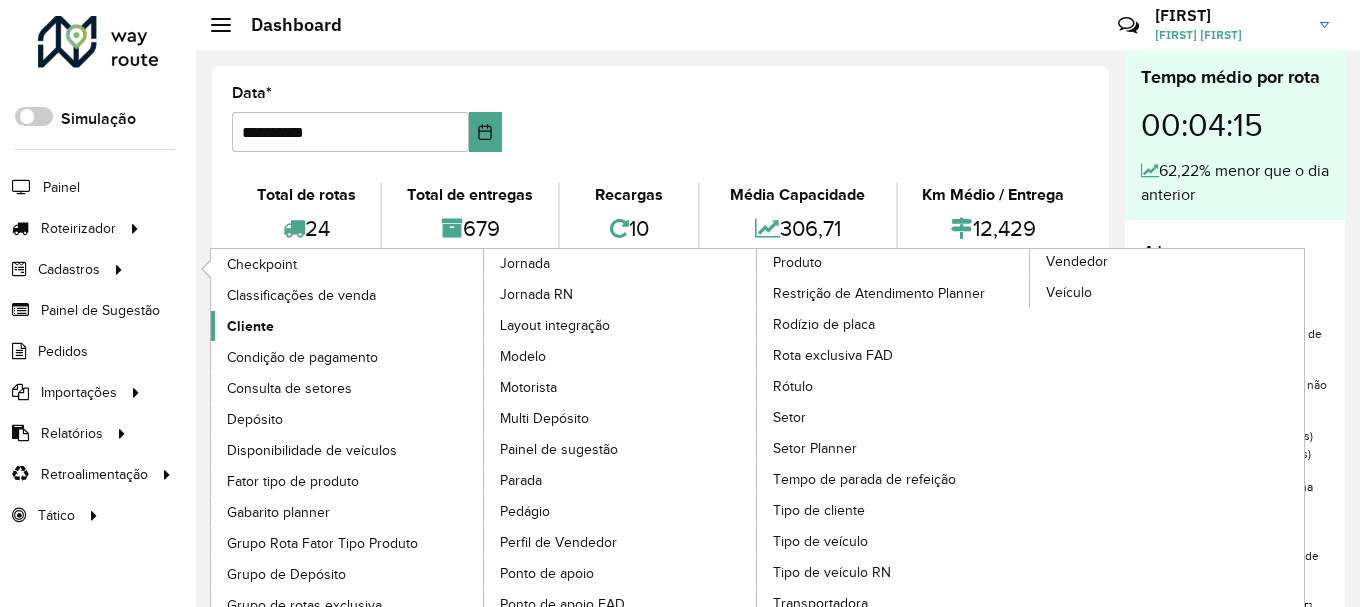 click on "Cliente" 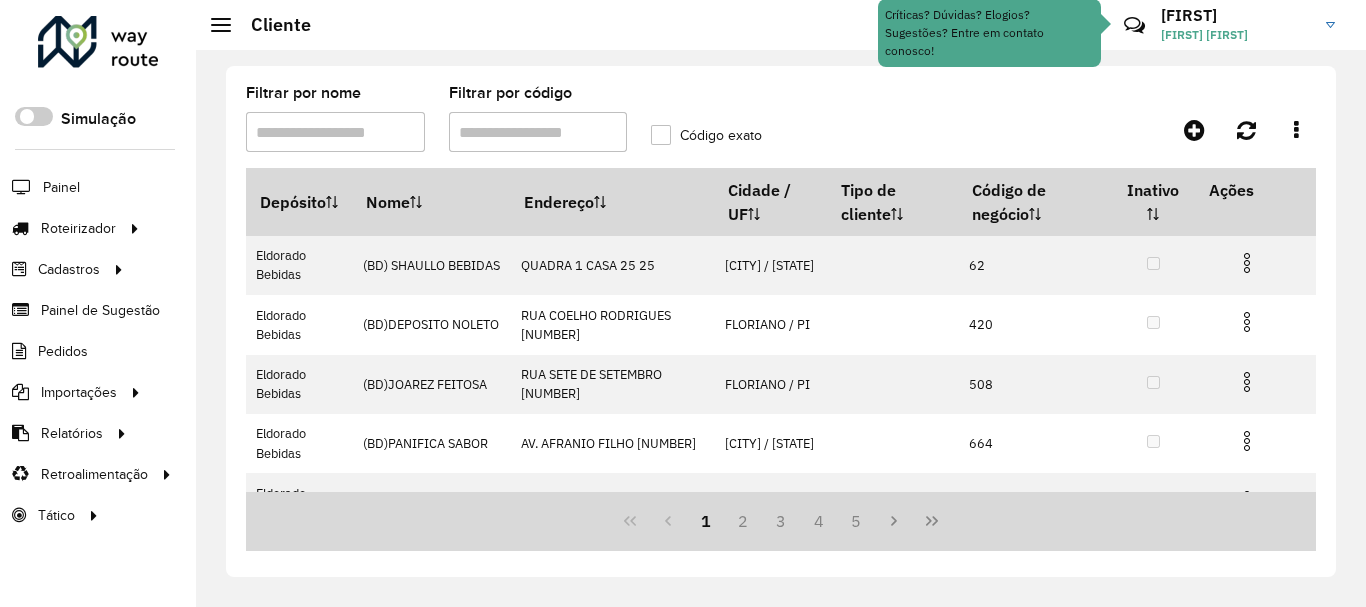 click on "Filtrar por código" at bounding box center [538, 132] 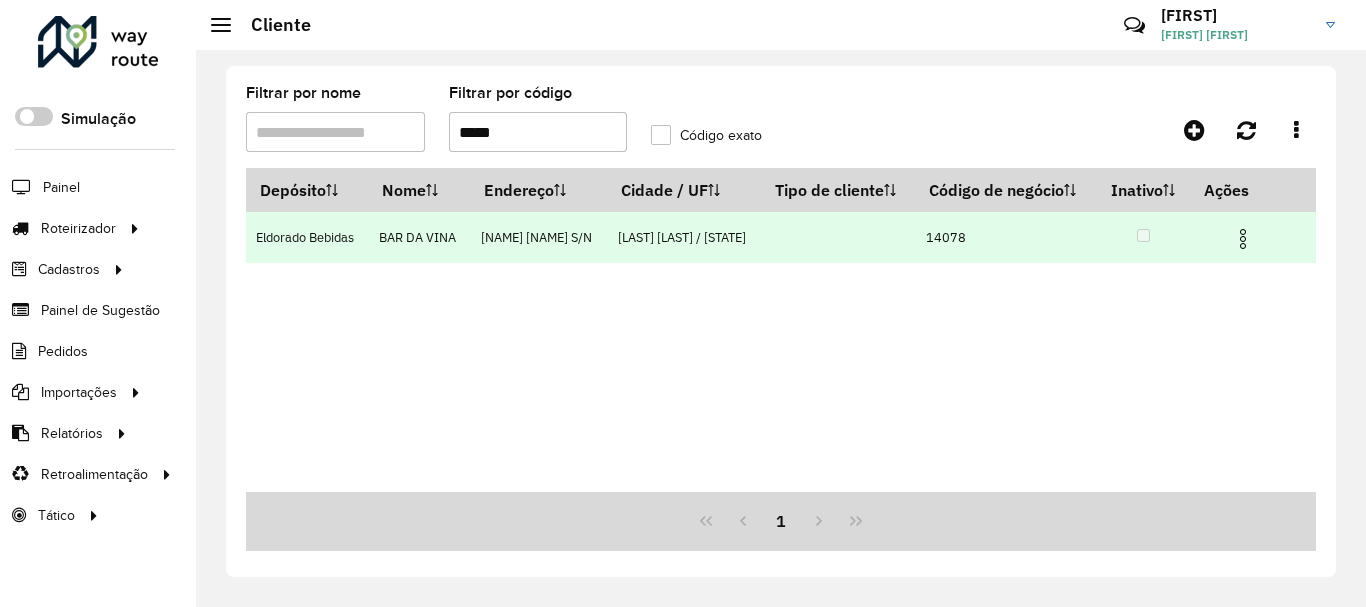 type on "*****" 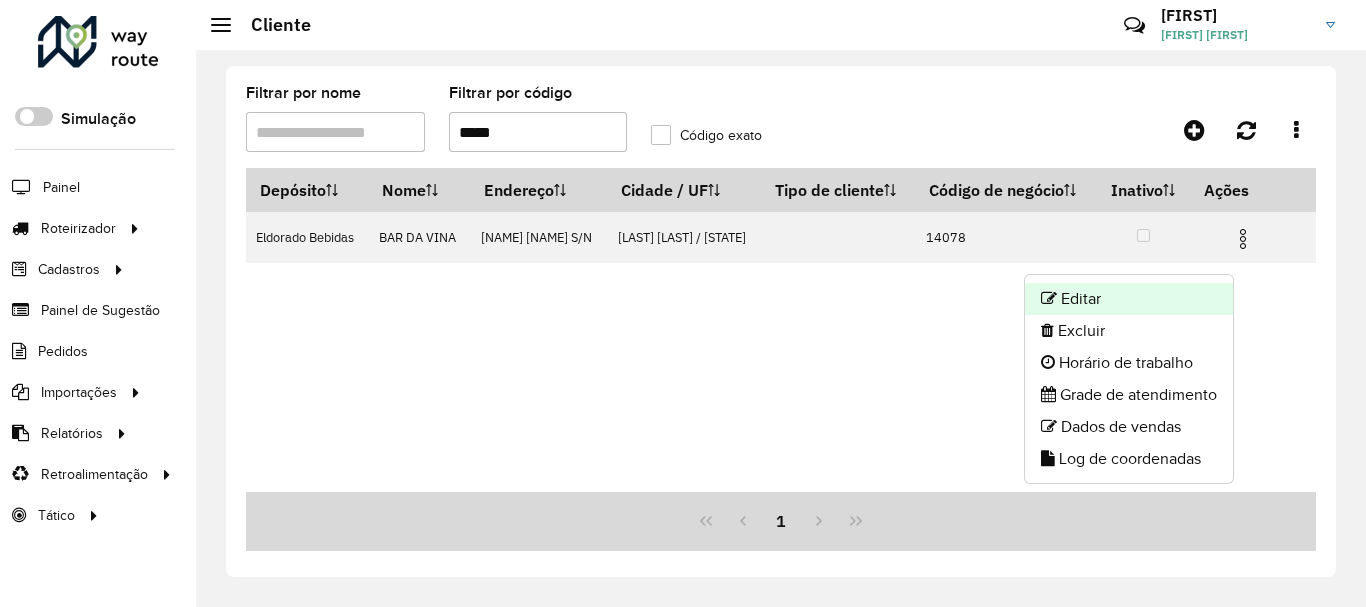 click on "Editar" 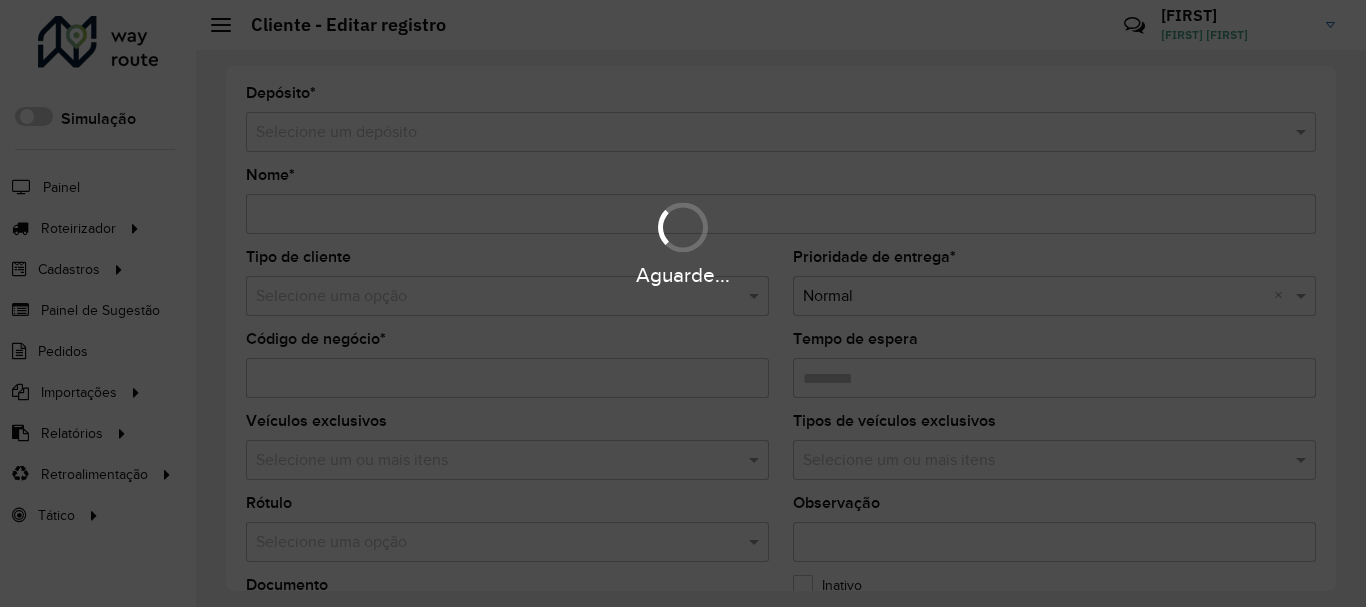 type on "**********" 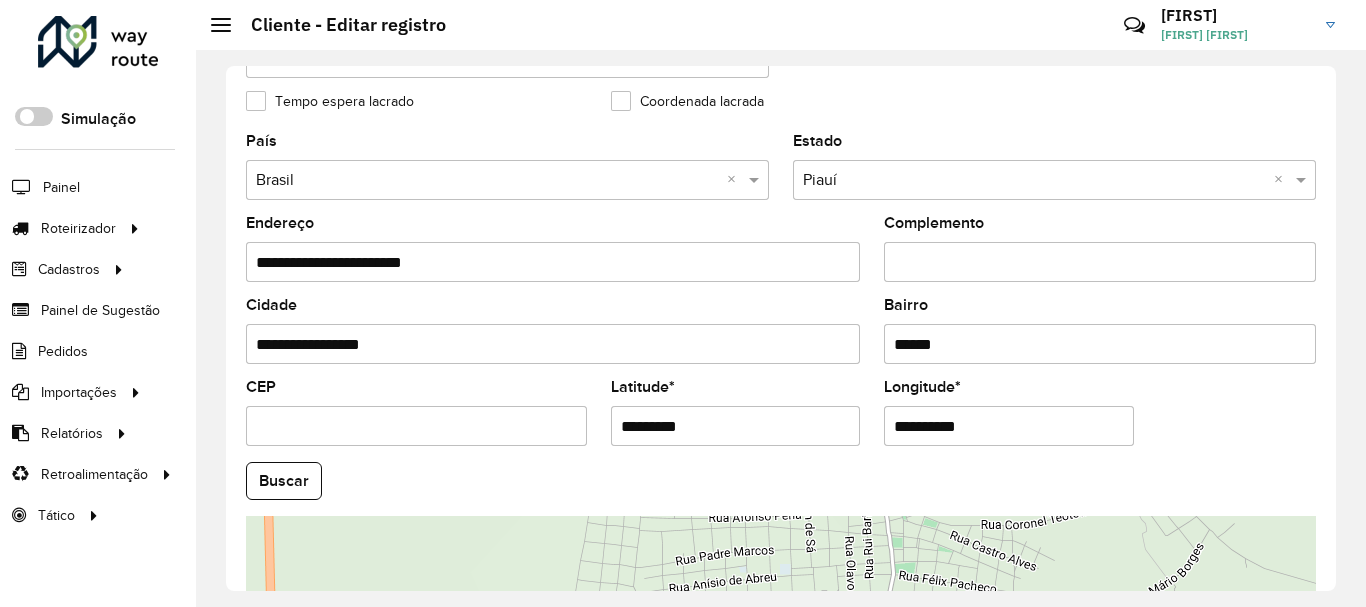 scroll, scrollTop: 881, scrollLeft: 0, axis: vertical 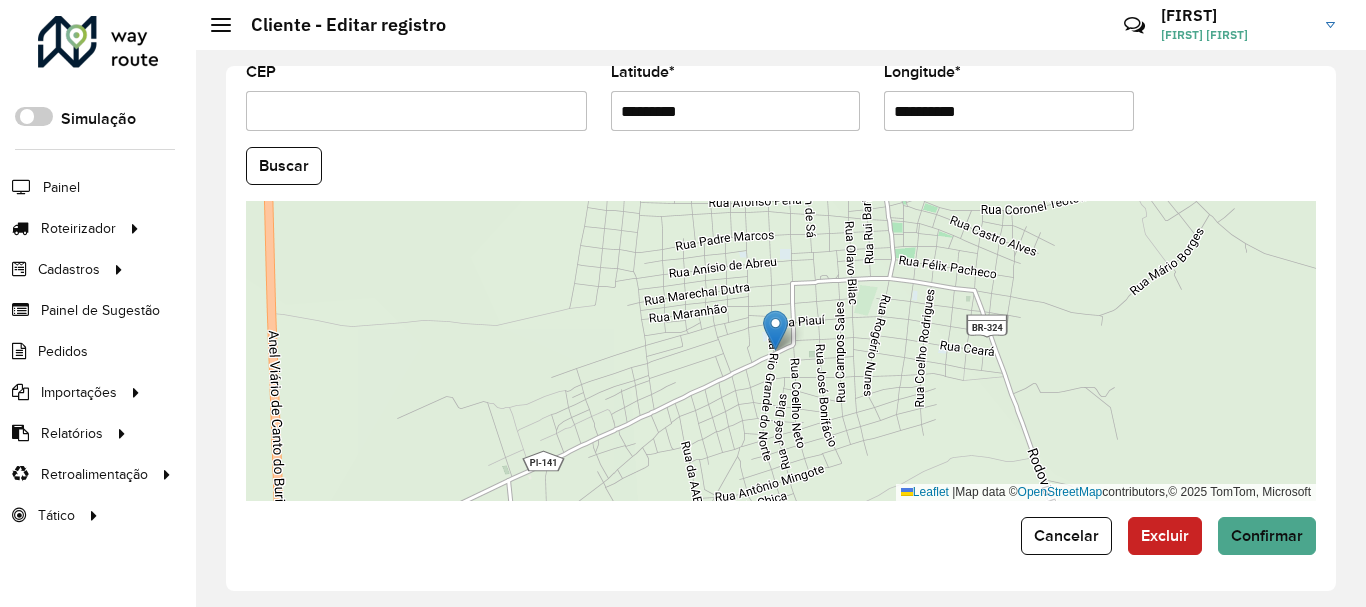 drag, startPoint x: 692, startPoint y: 113, endPoint x: 626, endPoint y: 119, distance: 66.27216 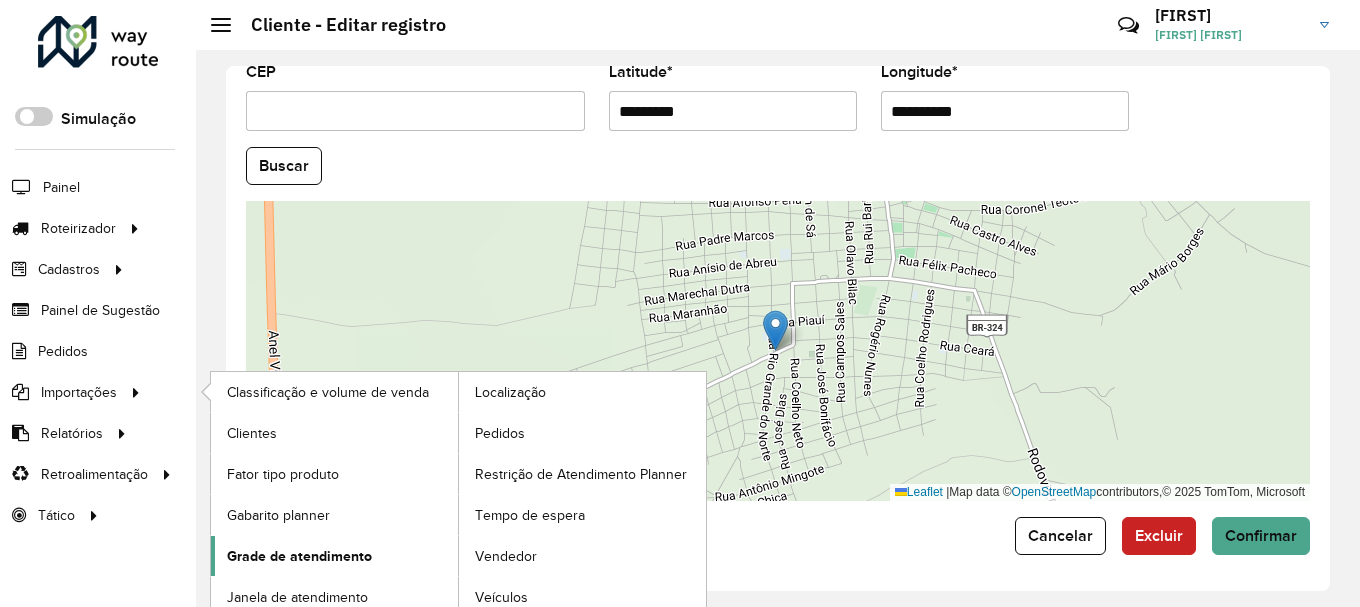 type on "*********" 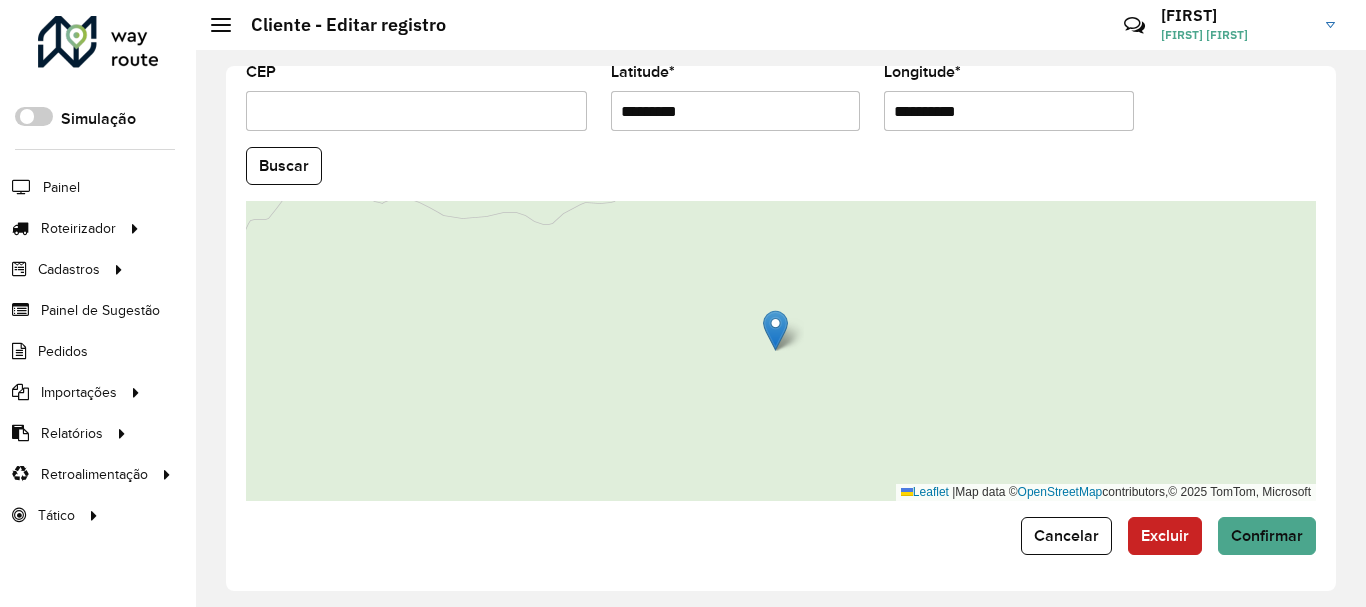 drag, startPoint x: 981, startPoint y: 104, endPoint x: 898, endPoint y: 116, distance: 83.86298 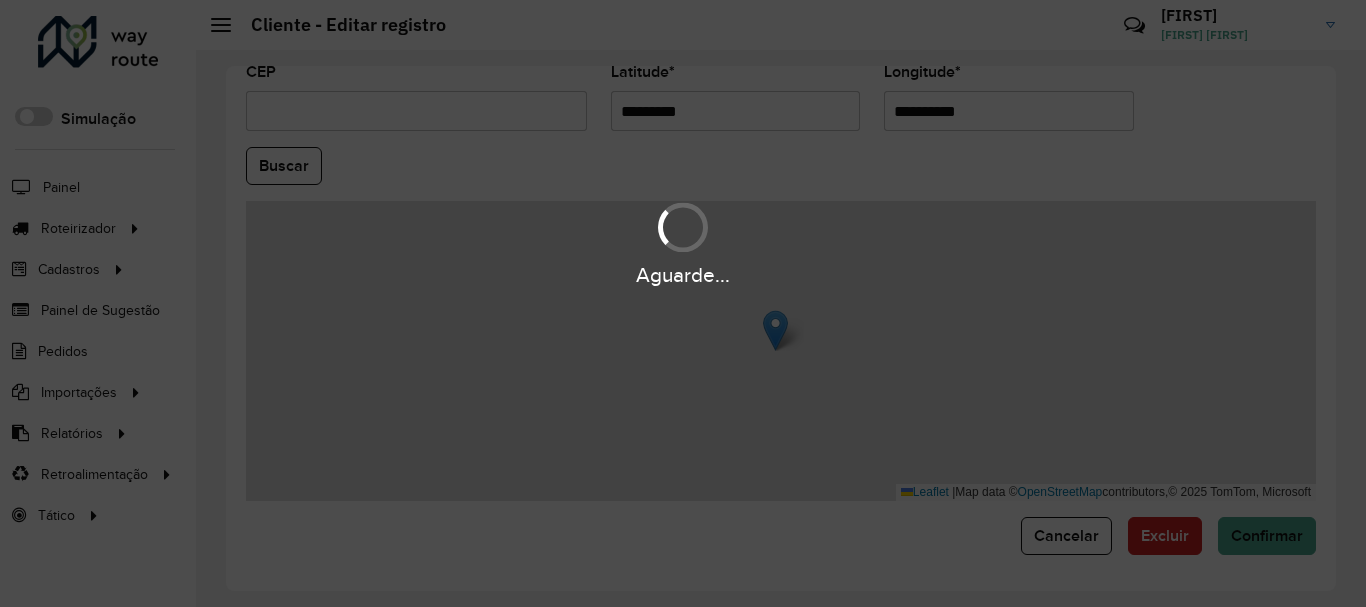 click on "Aguarde...  Pop-up bloqueado!  Seu navegador bloqueou automáticamente a abertura de uma nova janela.   Acesse as configurações e adicione o endereço do sistema a lista de permissão.   Fechar  Roteirizador AmbevTech Simulação Painel Roteirizador Entregas Vendas Cadastros Checkpoint Classificações de venda Cliente Condição de pagamento Consulta de setores Depósito Disponibilidade de veículos Fator tipo de produto Gabarito planner Grupo Rota Fator Tipo Produto Grupo de Depósito Grupo de rotas exclusiva Grupo de setores Jornada Jornada RN Layout integração Modelo Motorista Multi Depósito Painel de sugestão Parada Pedágio Perfil de Vendedor Ponto de apoio Ponto de apoio FAD Prioridade pedido Produto Restrição de Atendimento Planner Rodízio de placa Rota exclusiva FAD Rótulo Setor Setor Planner Tempo de parada de refeição Tipo de cliente Tipo de veículo Tipo de veículo RN Transportadora Usuário Vendedor Veículo Painel de Sugestão Pedidos Importações Classificação e volume de venda" at bounding box center (683, 303) 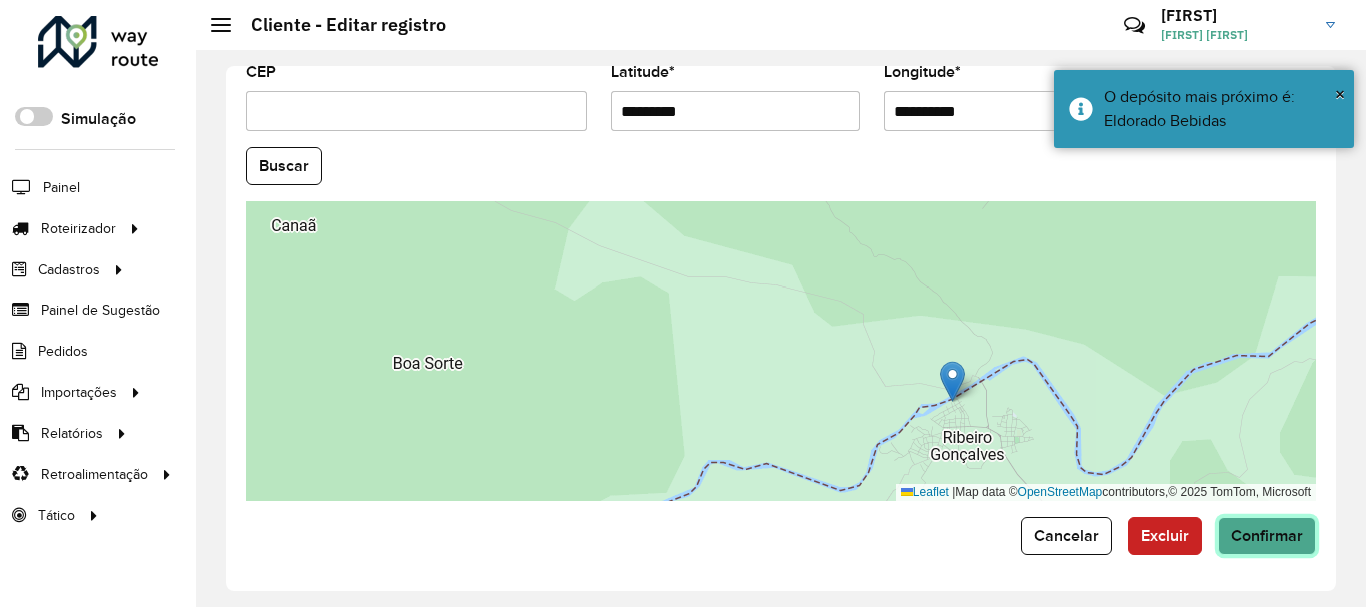 click on "Confirmar" 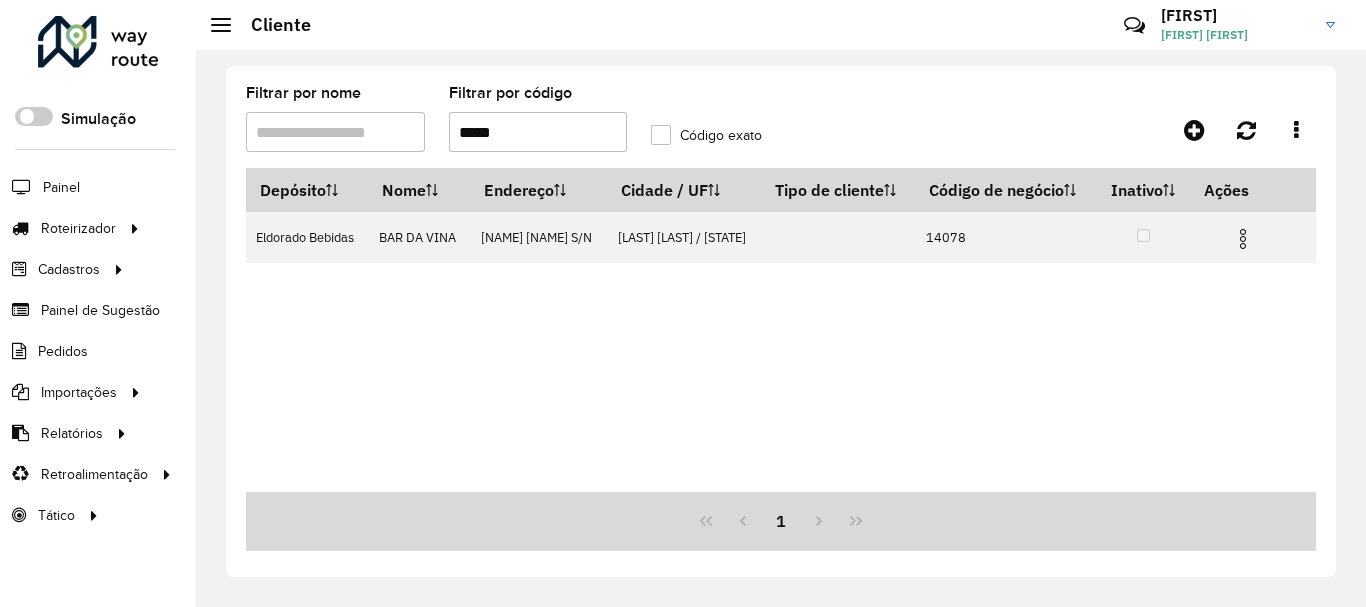 click on "*****" at bounding box center [538, 132] 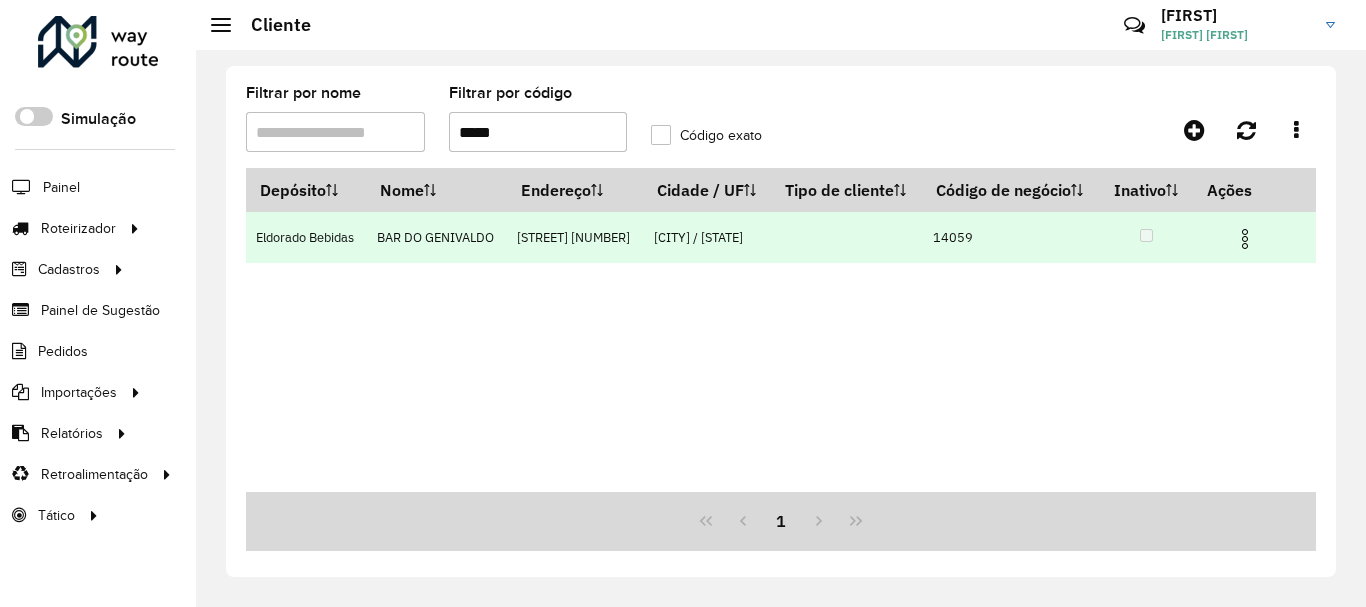 type on "*****" 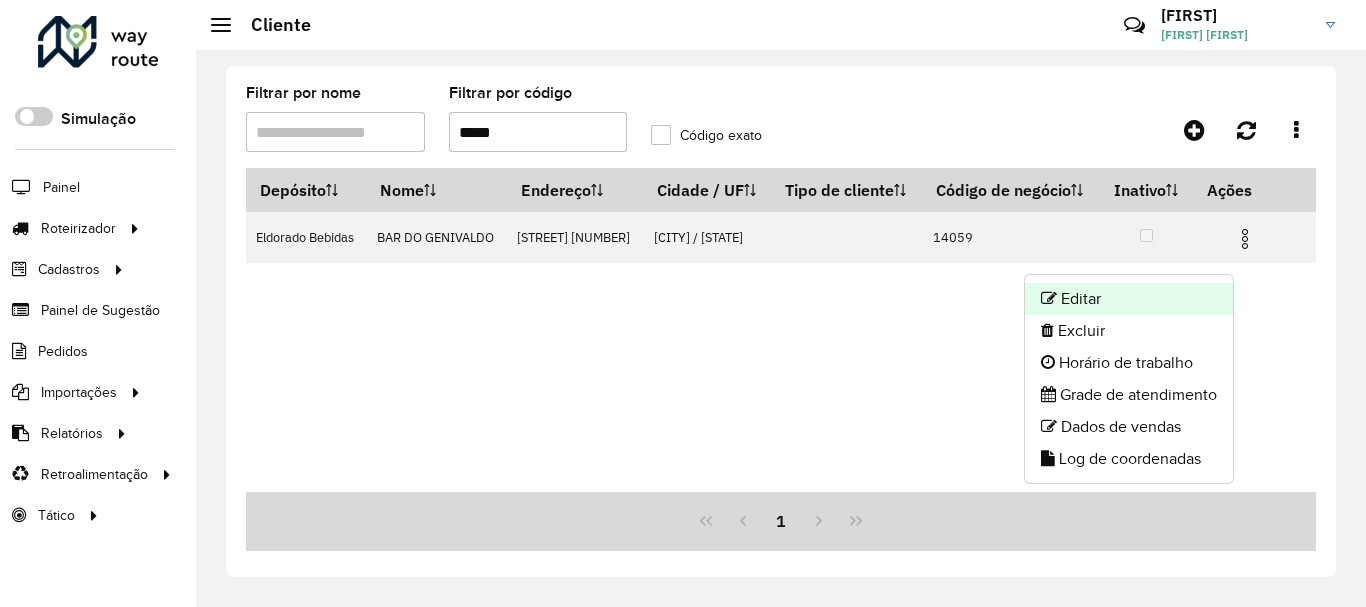 click on "Editar" 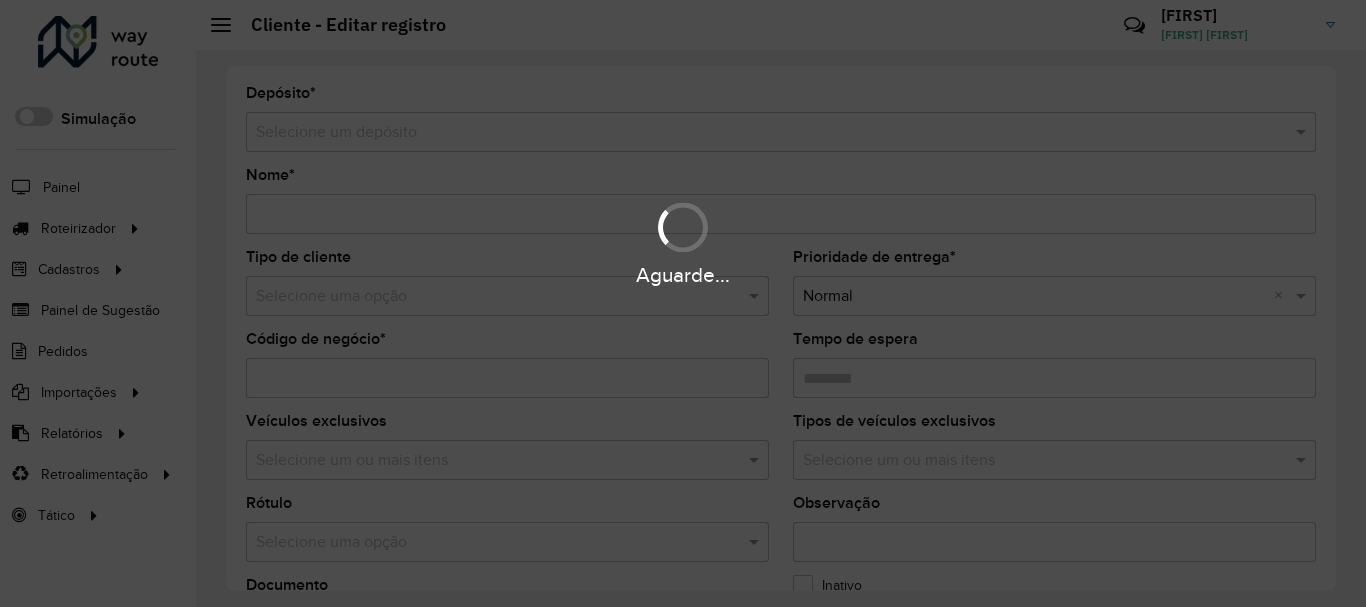 type on "**********" 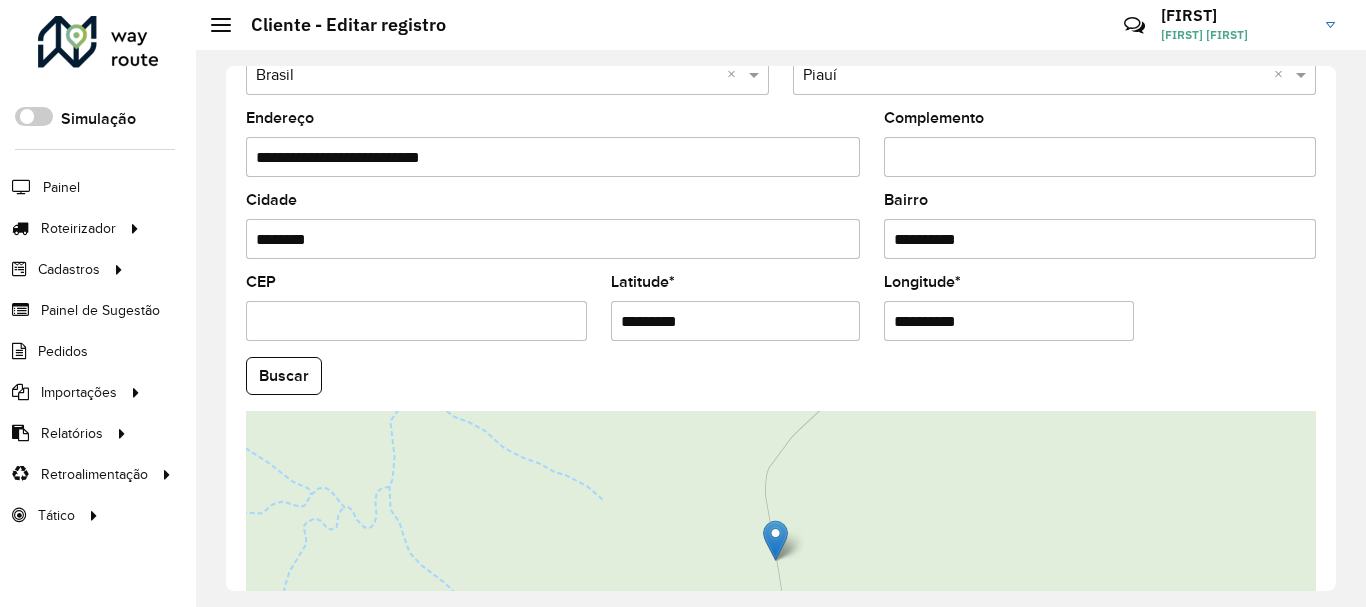 scroll, scrollTop: 881, scrollLeft: 0, axis: vertical 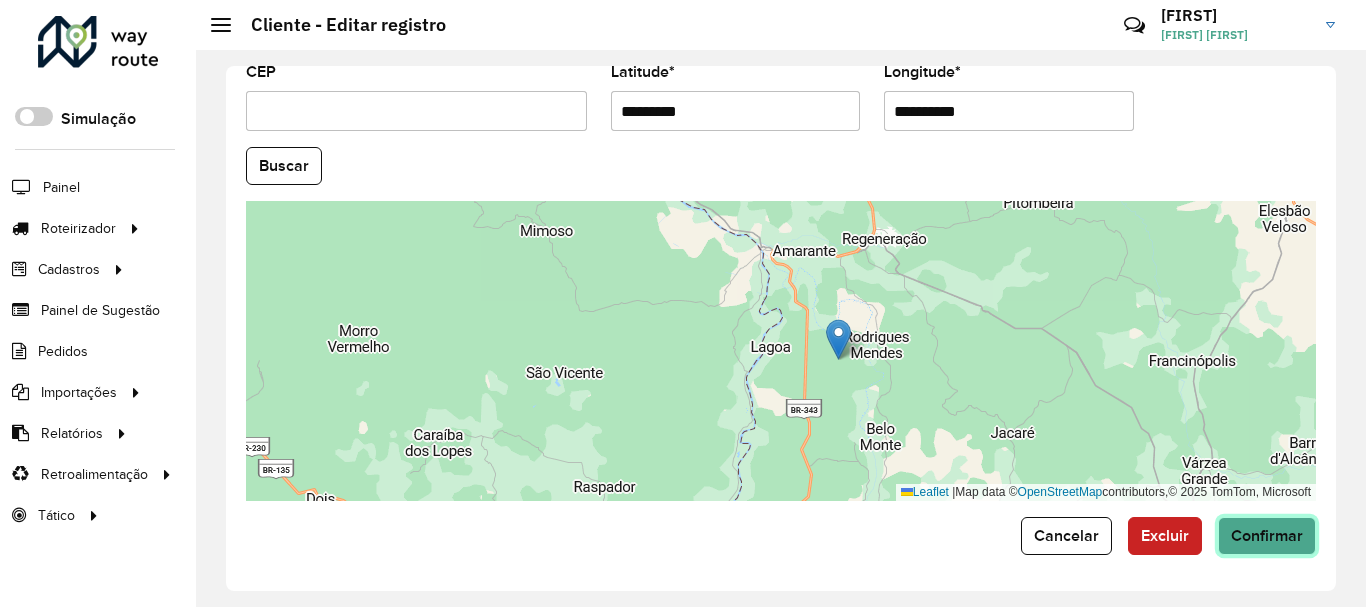 click on "Confirmar" 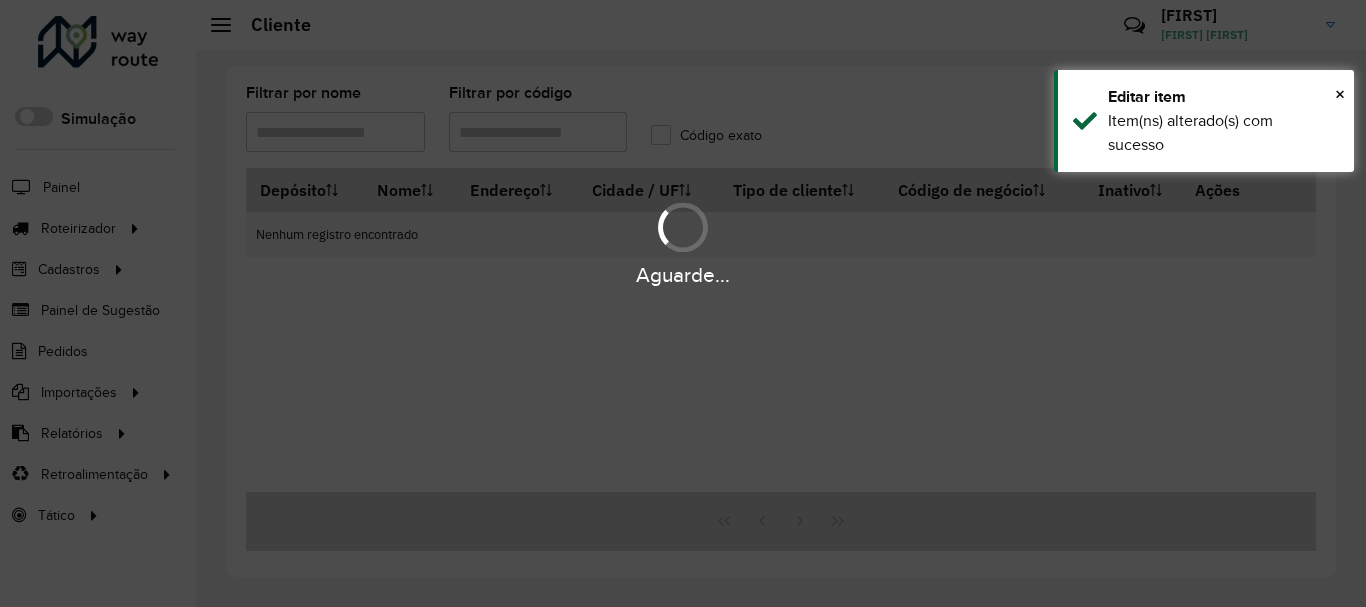 type on "*****" 